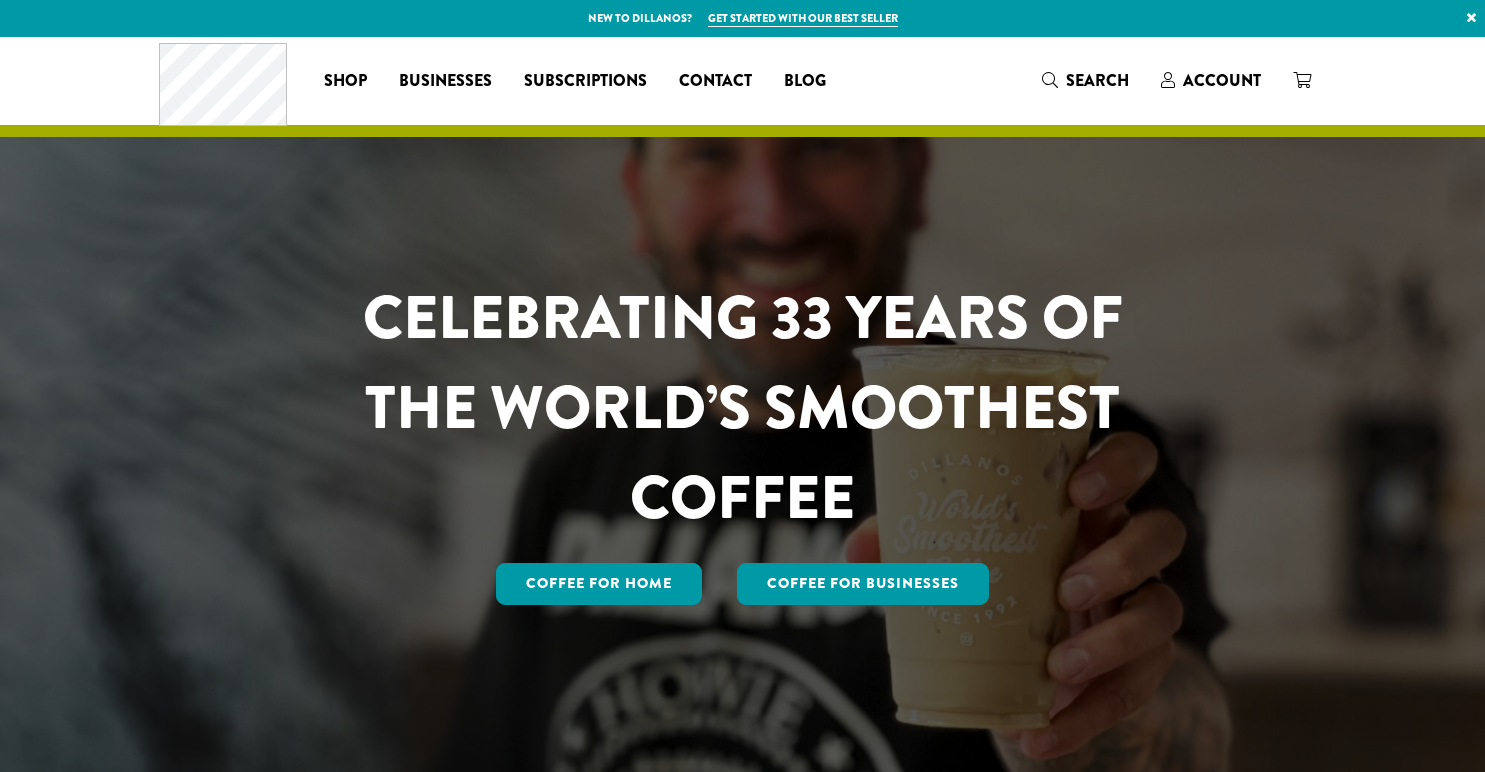 scroll, scrollTop: 0, scrollLeft: 0, axis: both 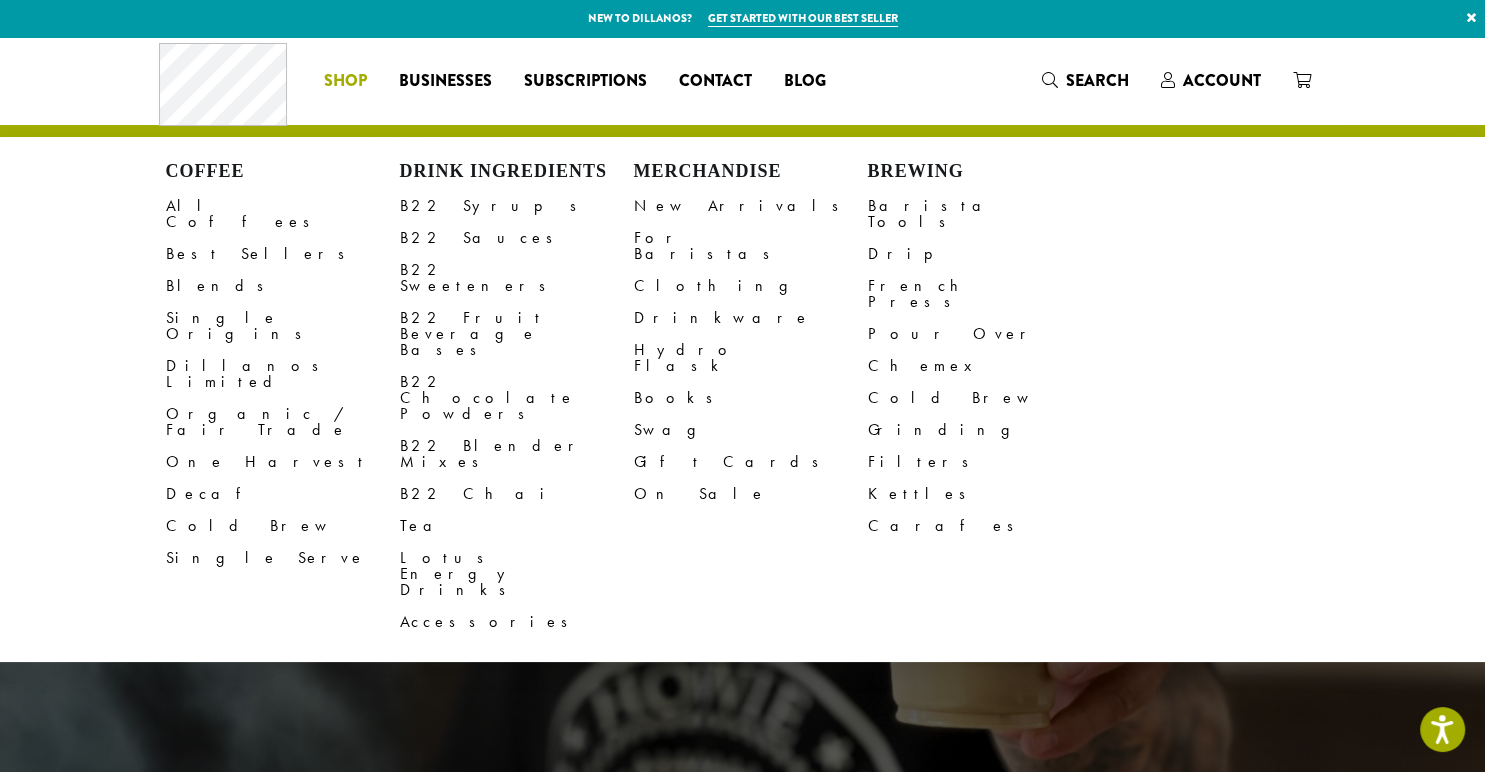 click on "Shop" at bounding box center [345, 81] 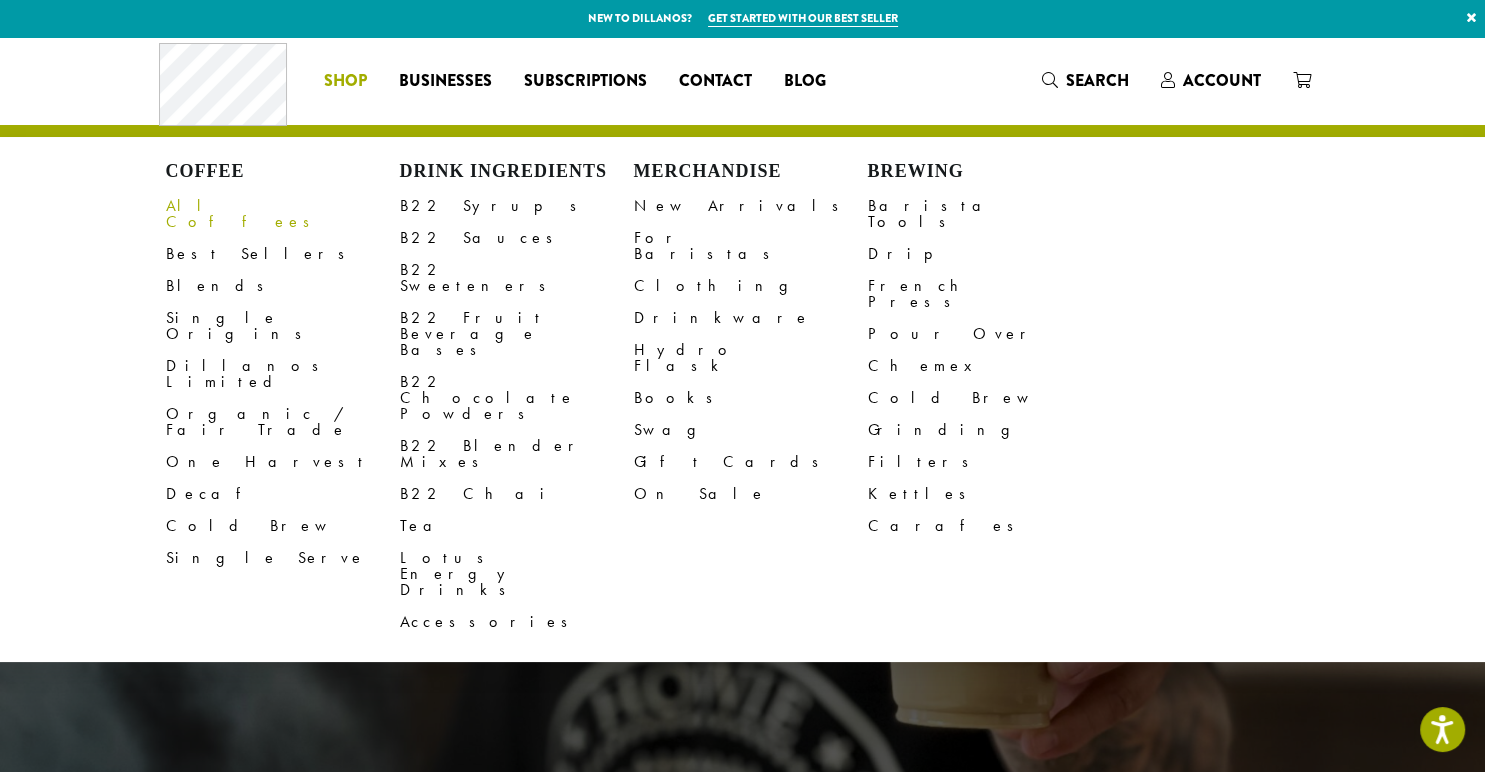 click on "All Coffees" at bounding box center (283, 214) 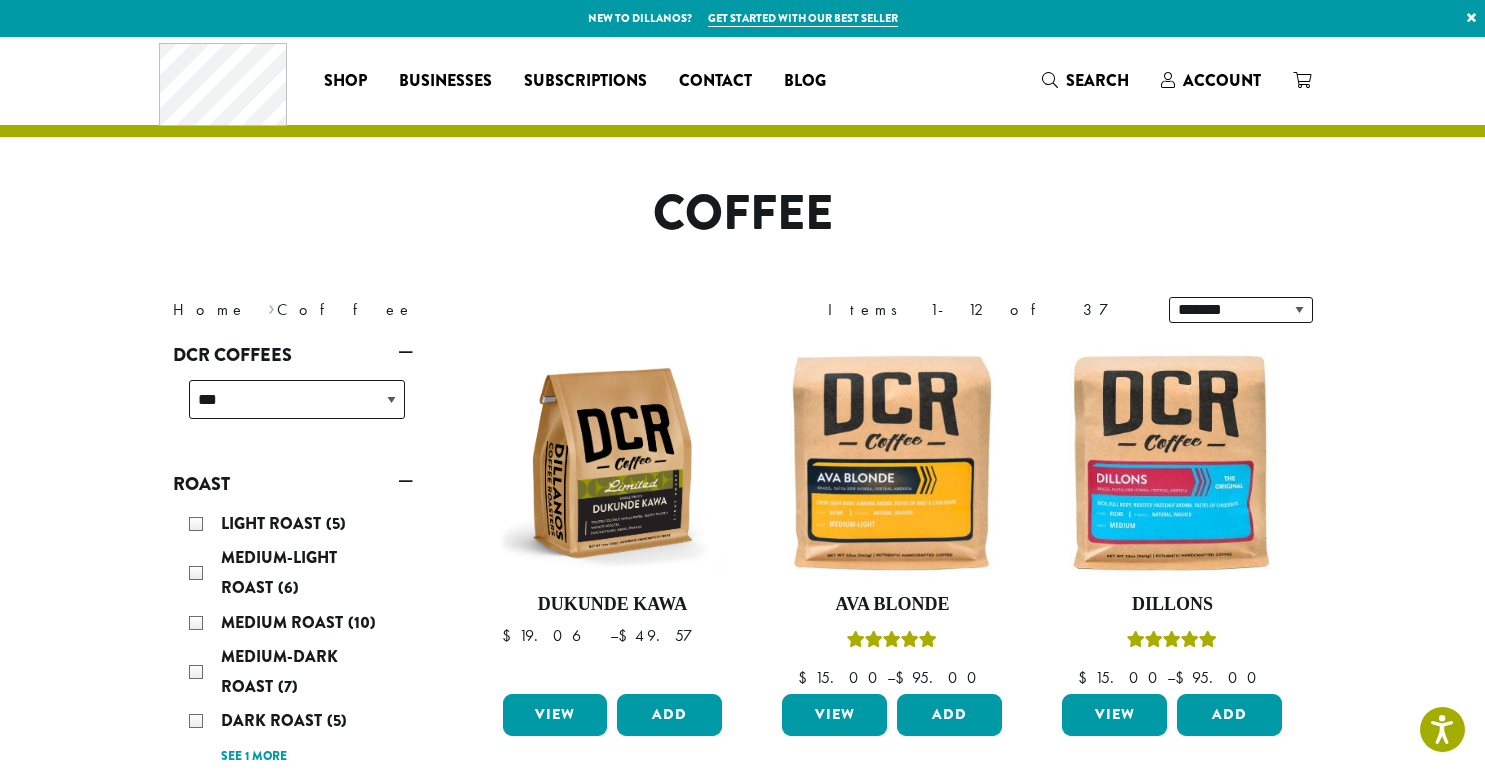 scroll, scrollTop: 0, scrollLeft: 0, axis: both 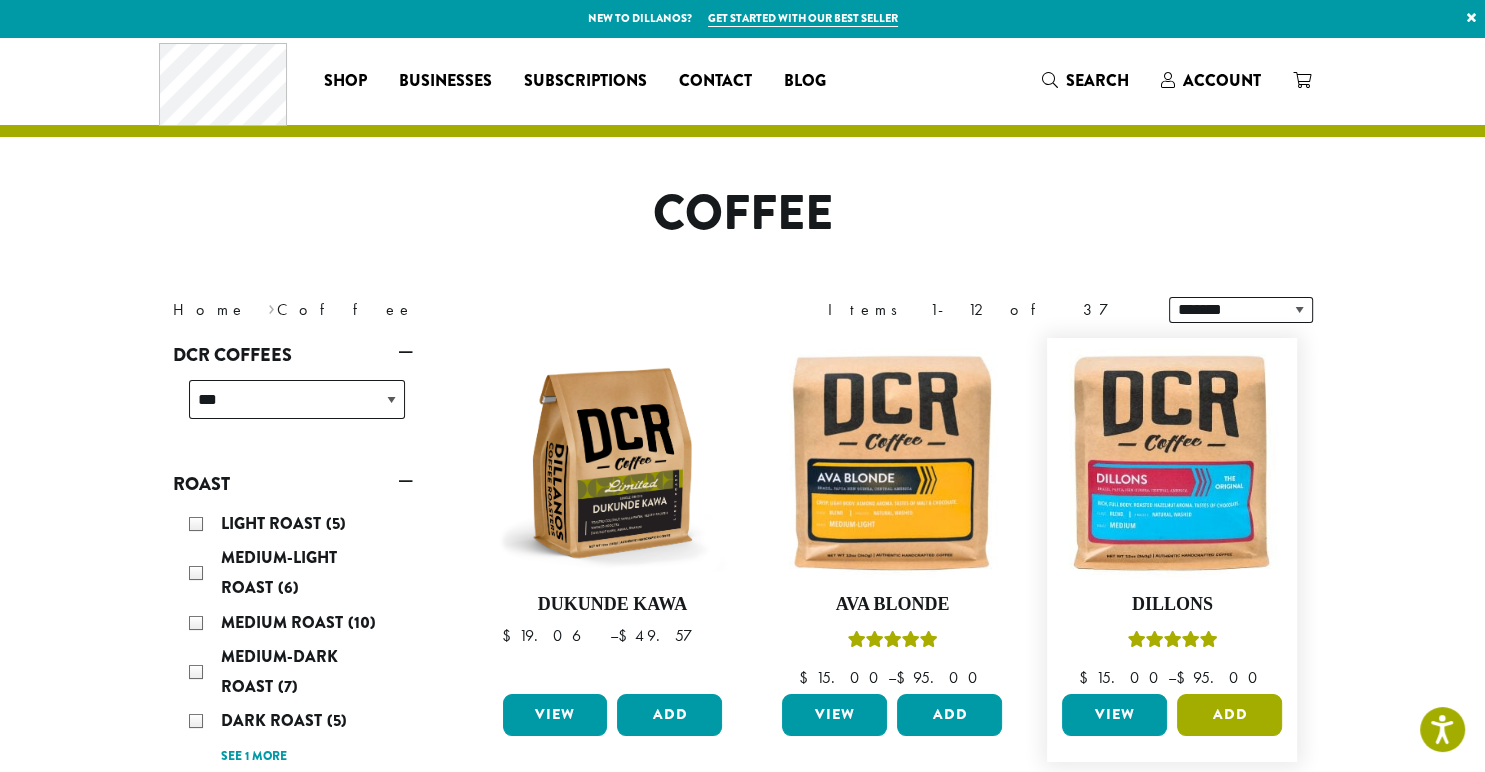 click on "Add" at bounding box center [1229, 715] 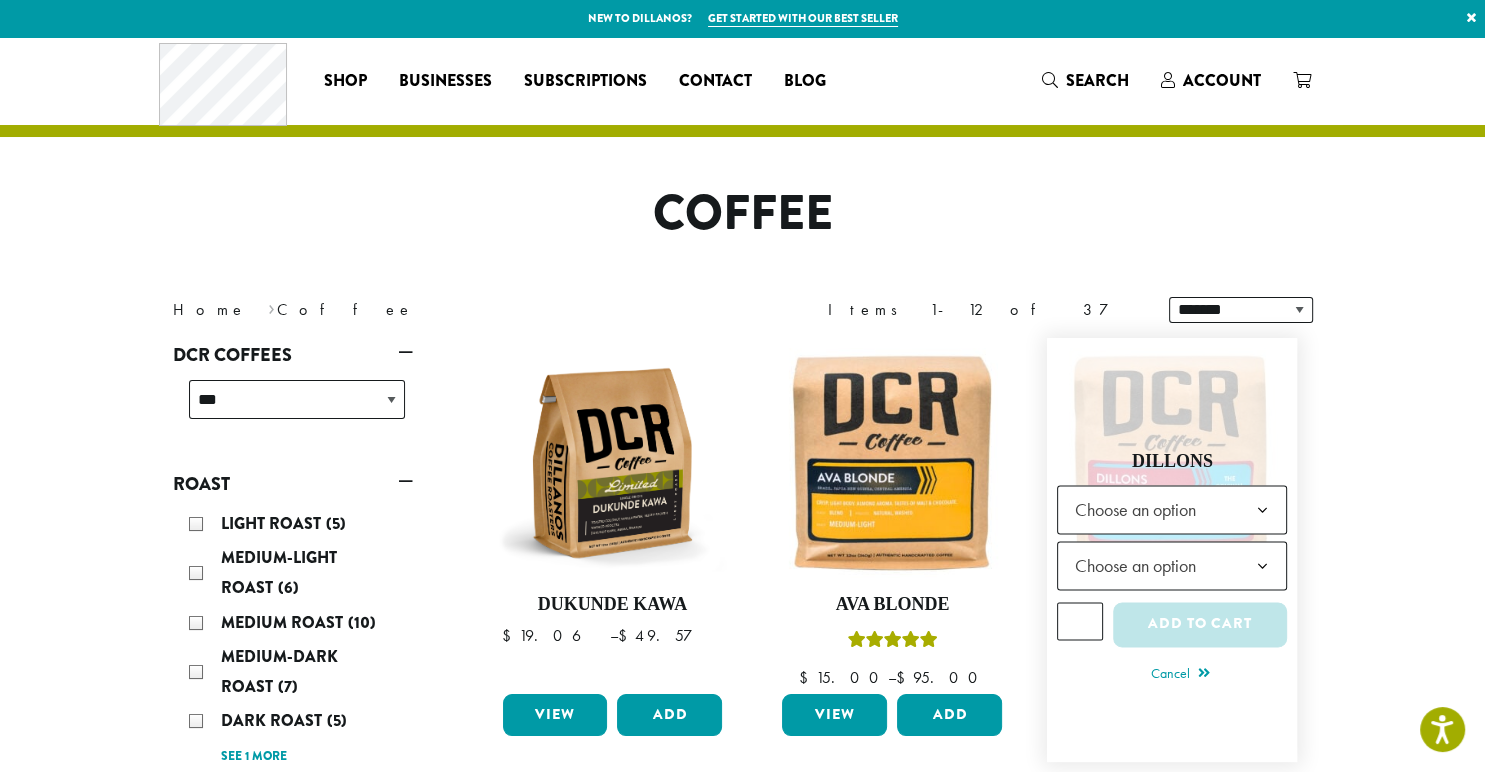 click on "Choose an option" 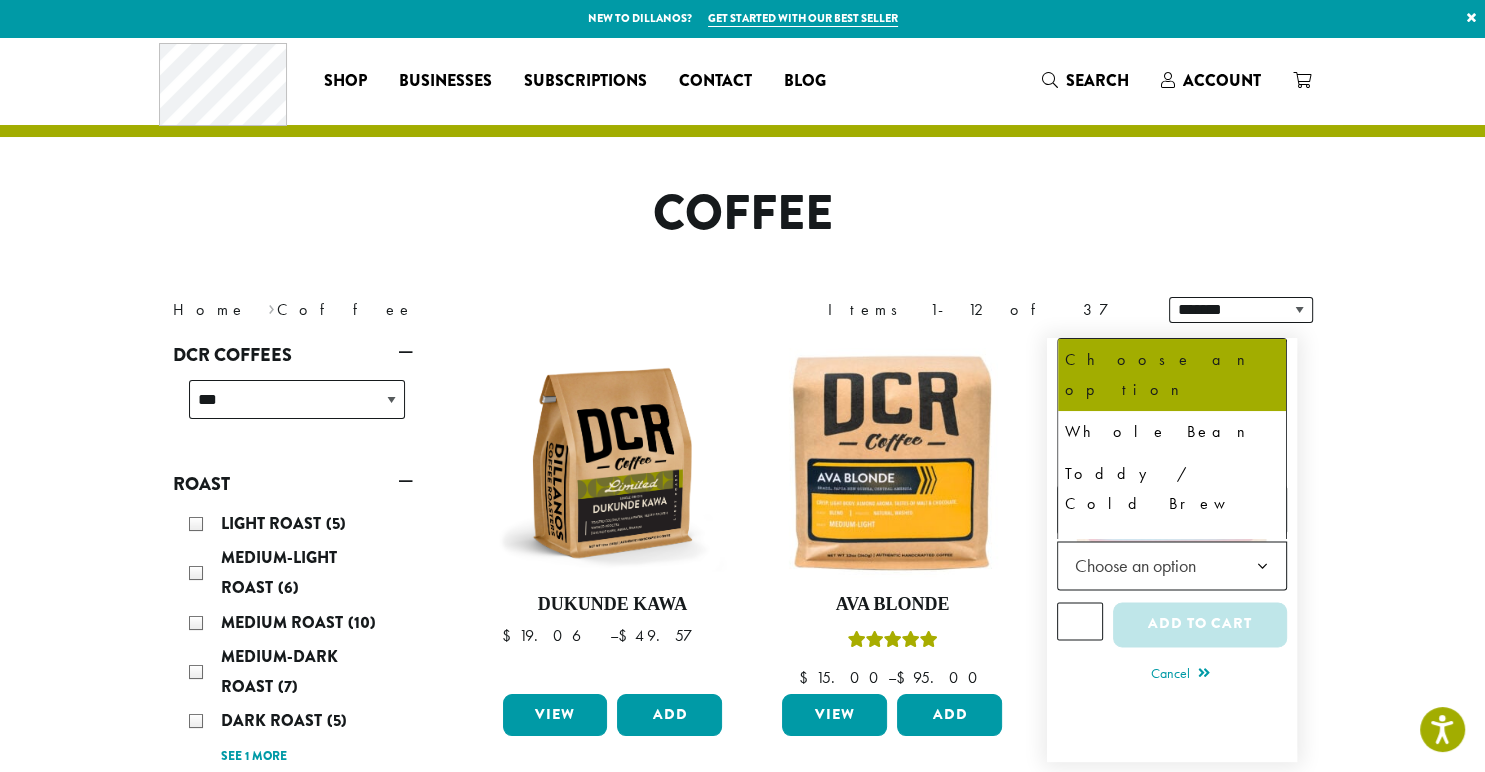 click on "Choose an option" 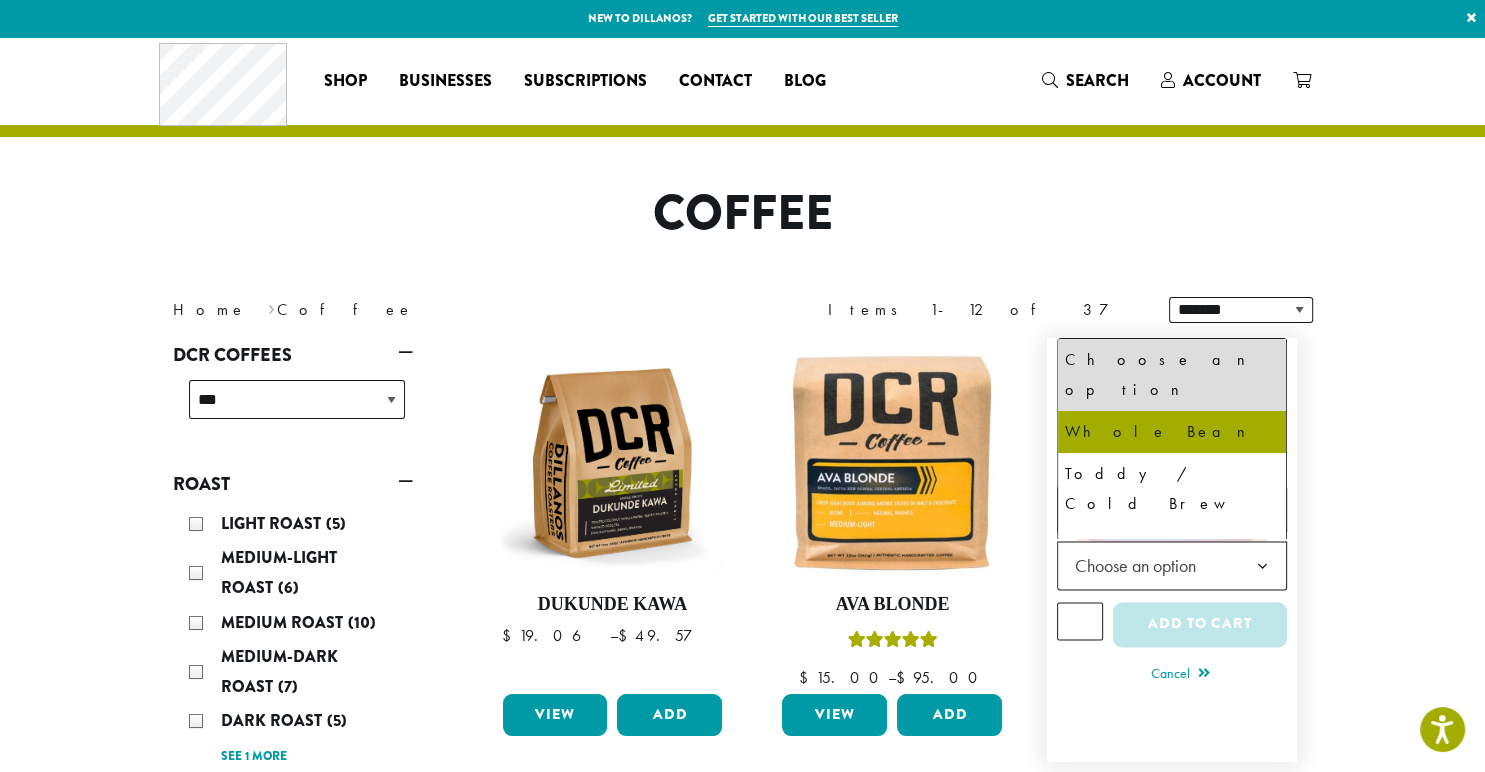 select on "**********" 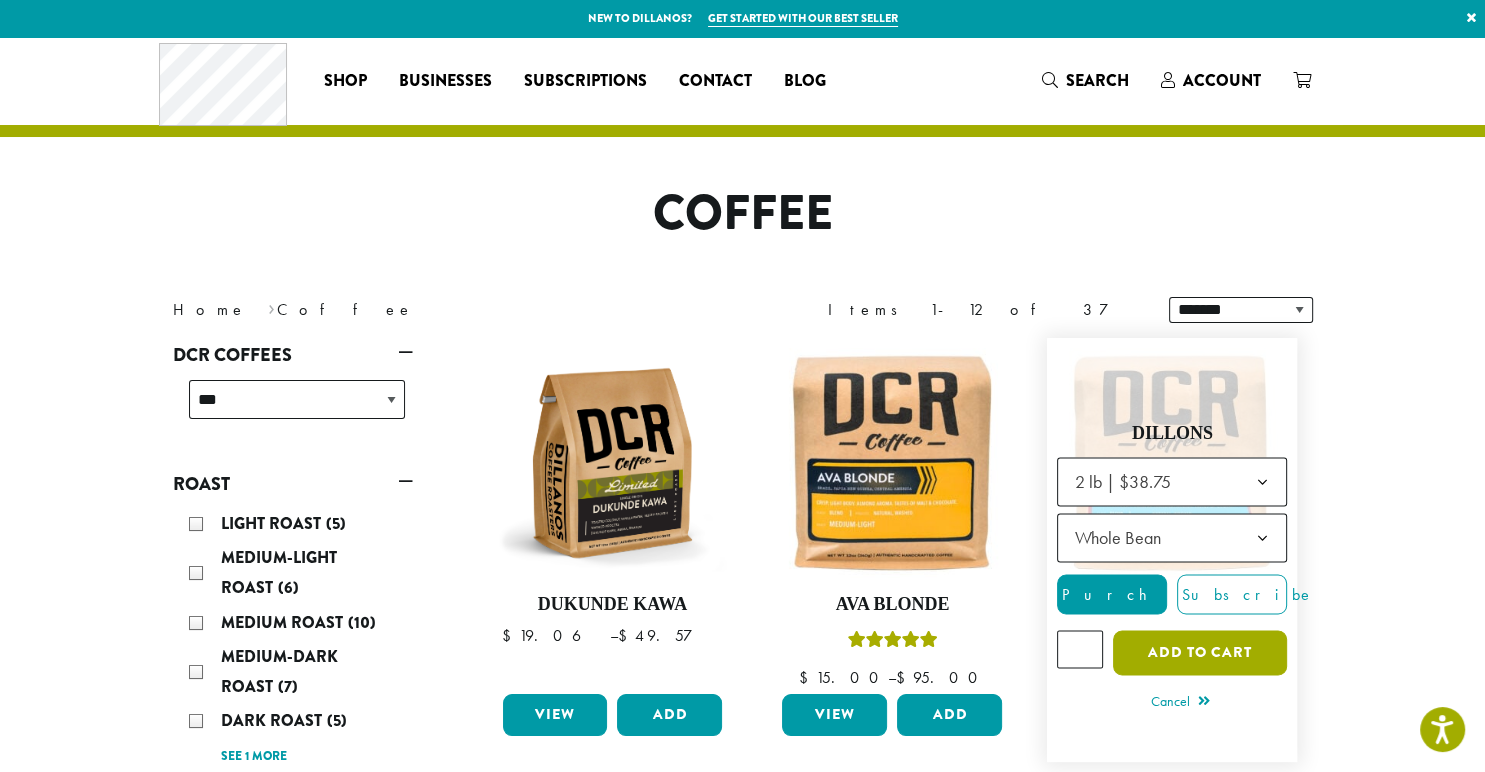 drag, startPoint x: 1199, startPoint y: 639, endPoint x: 1340, endPoint y: 547, distance: 168.35974 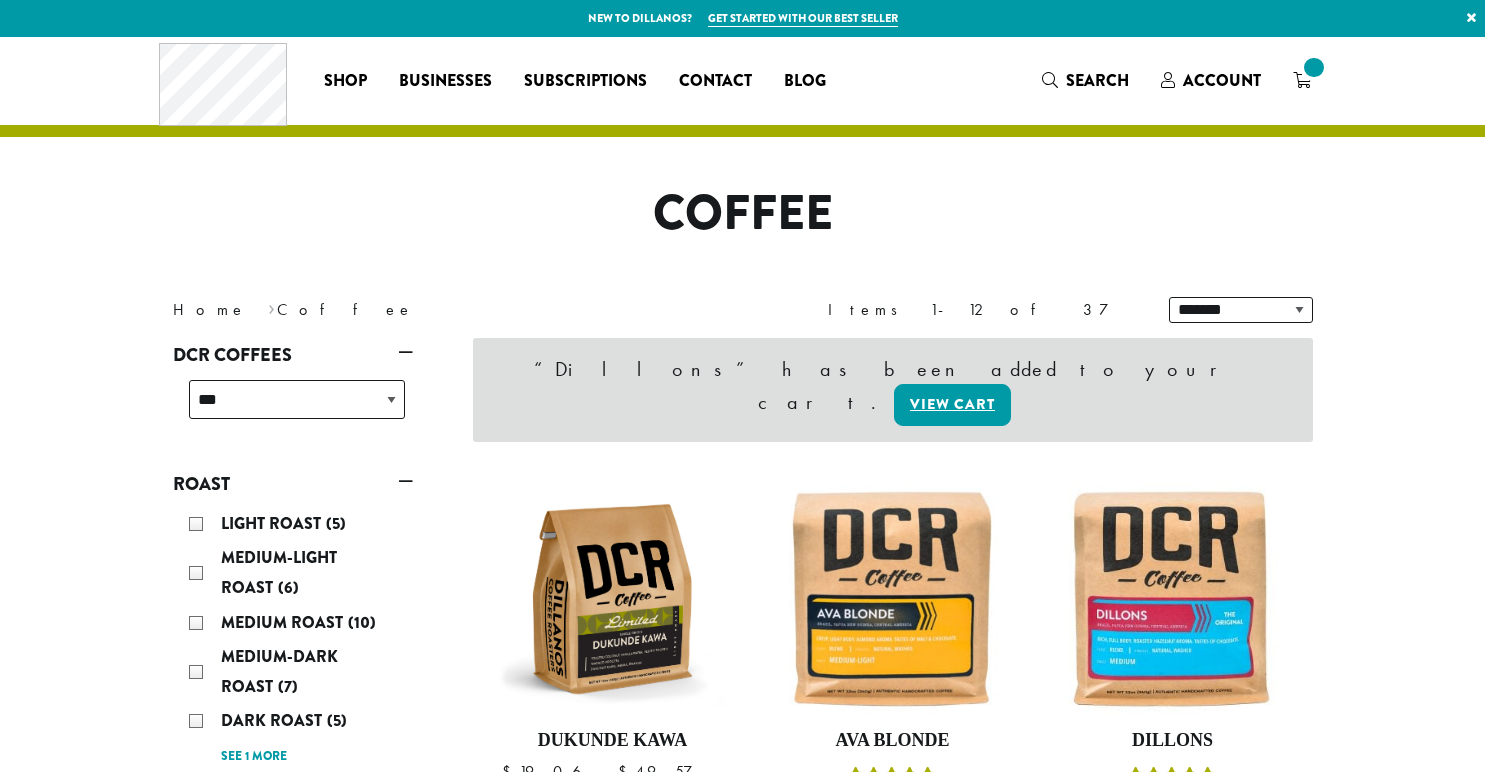 scroll, scrollTop: 0, scrollLeft: 0, axis: both 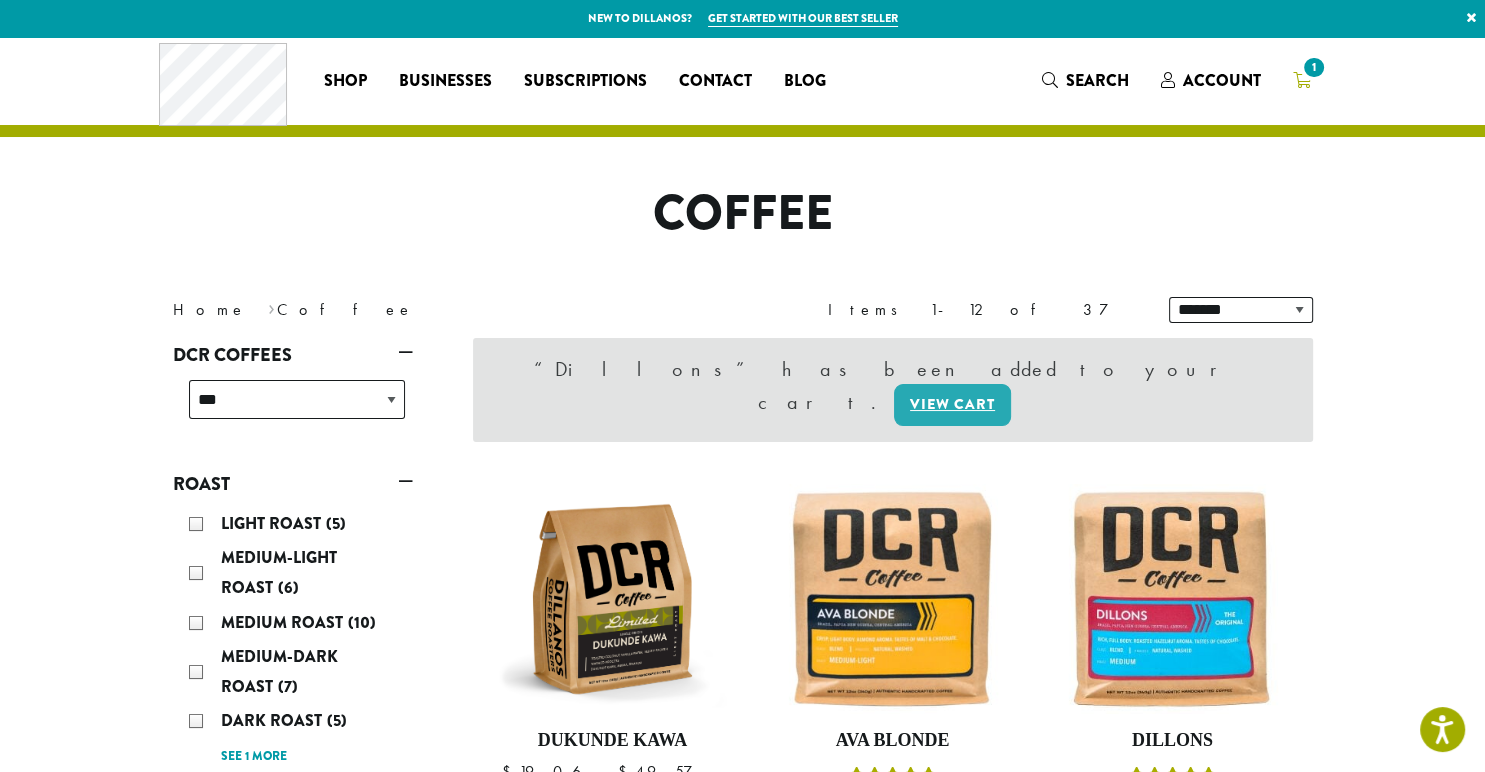 click on "1" at bounding box center [1313, 67] 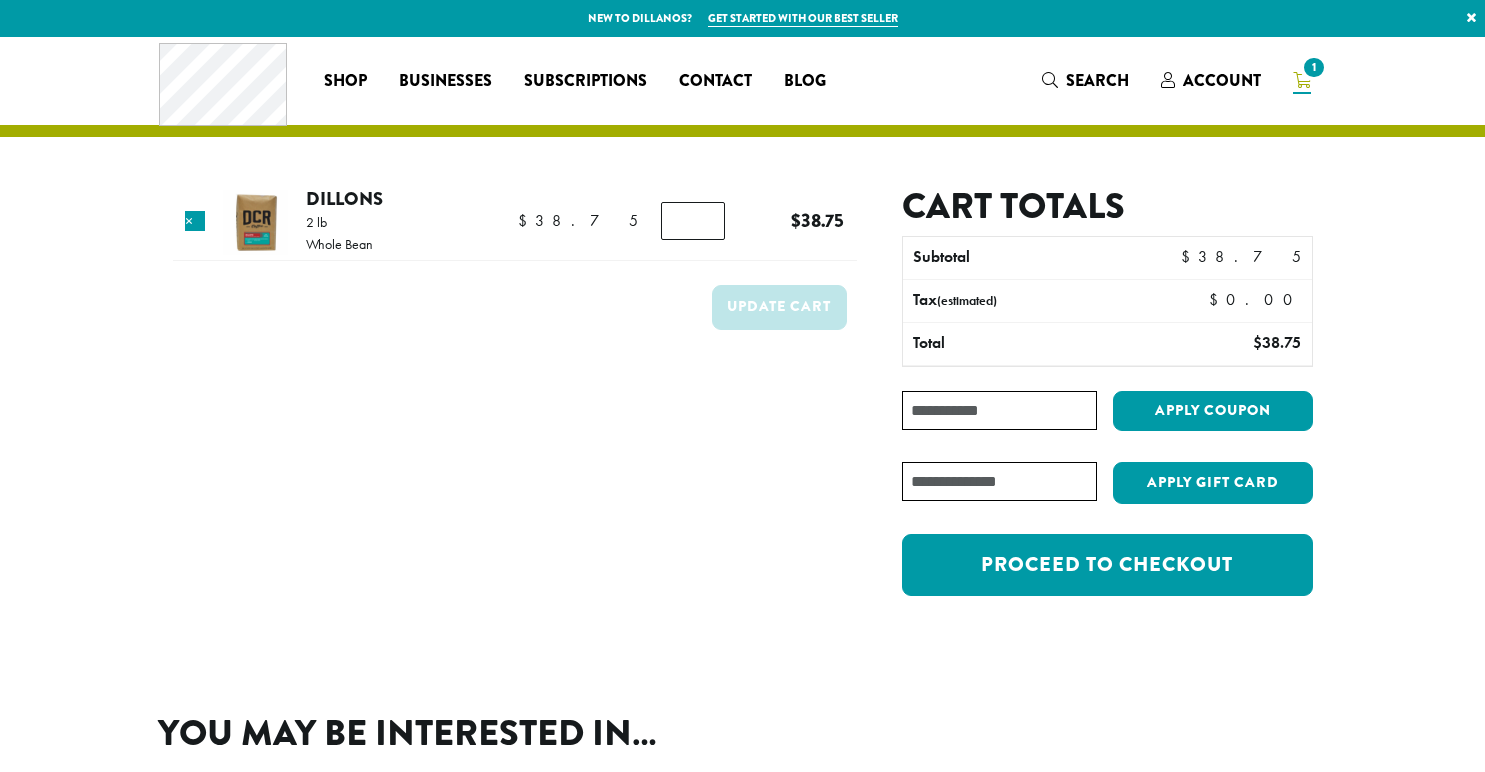 scroll, scrollTop: 0, scrollLeft: 0, axis: both 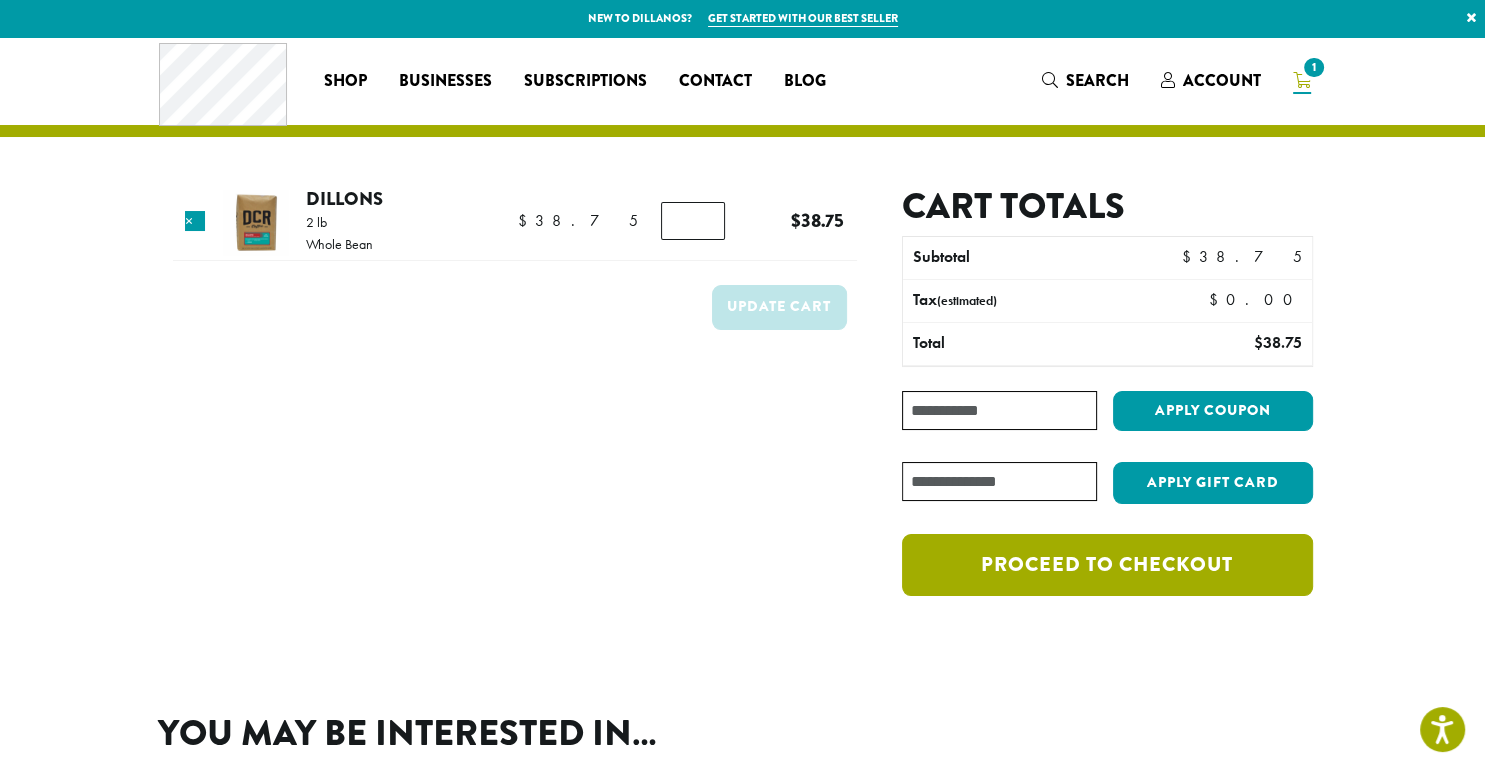 click on "Proceed to checkout" at bounding box center [1107, 565] 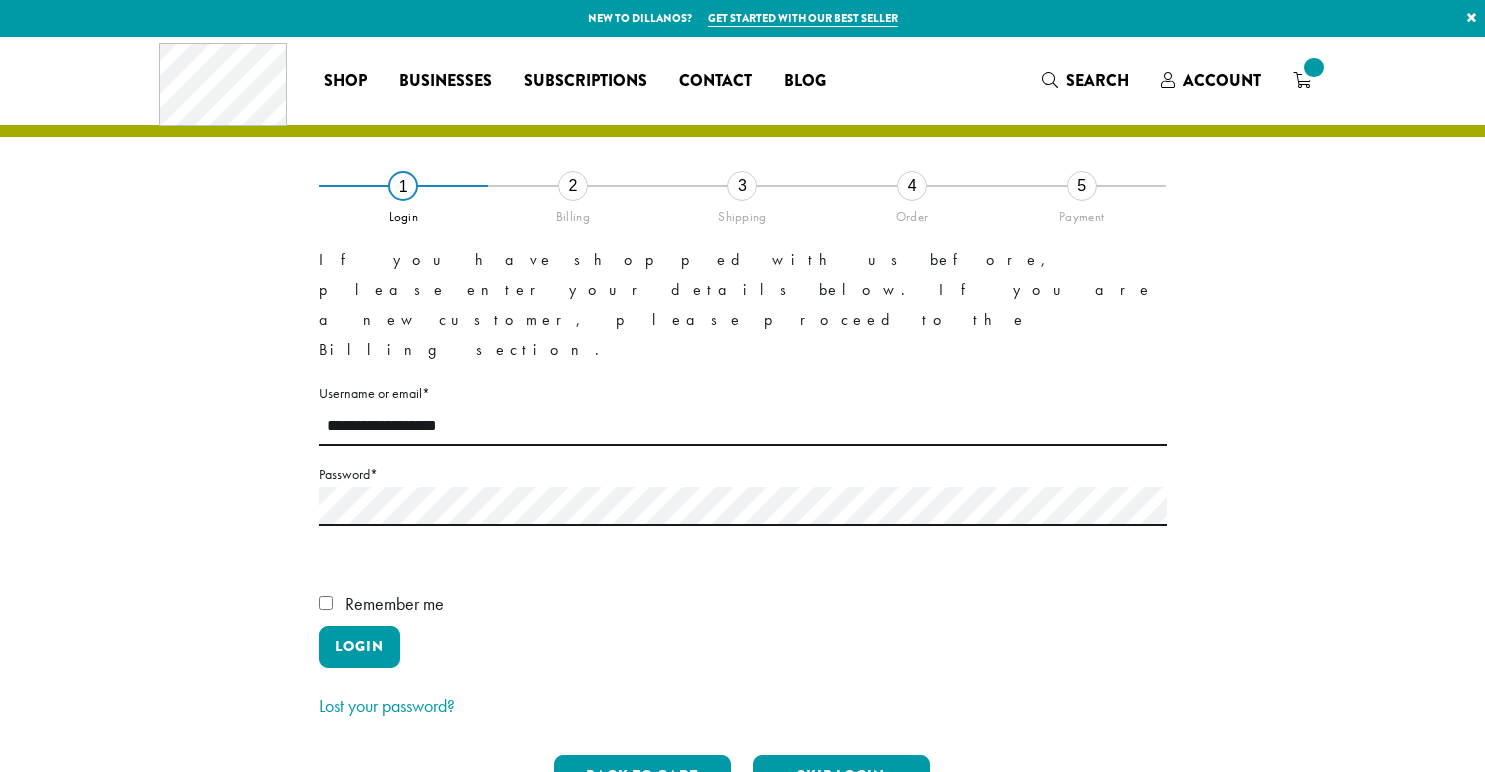 scroll, scrollTop: 0, scrollLeft: 0, axis: both 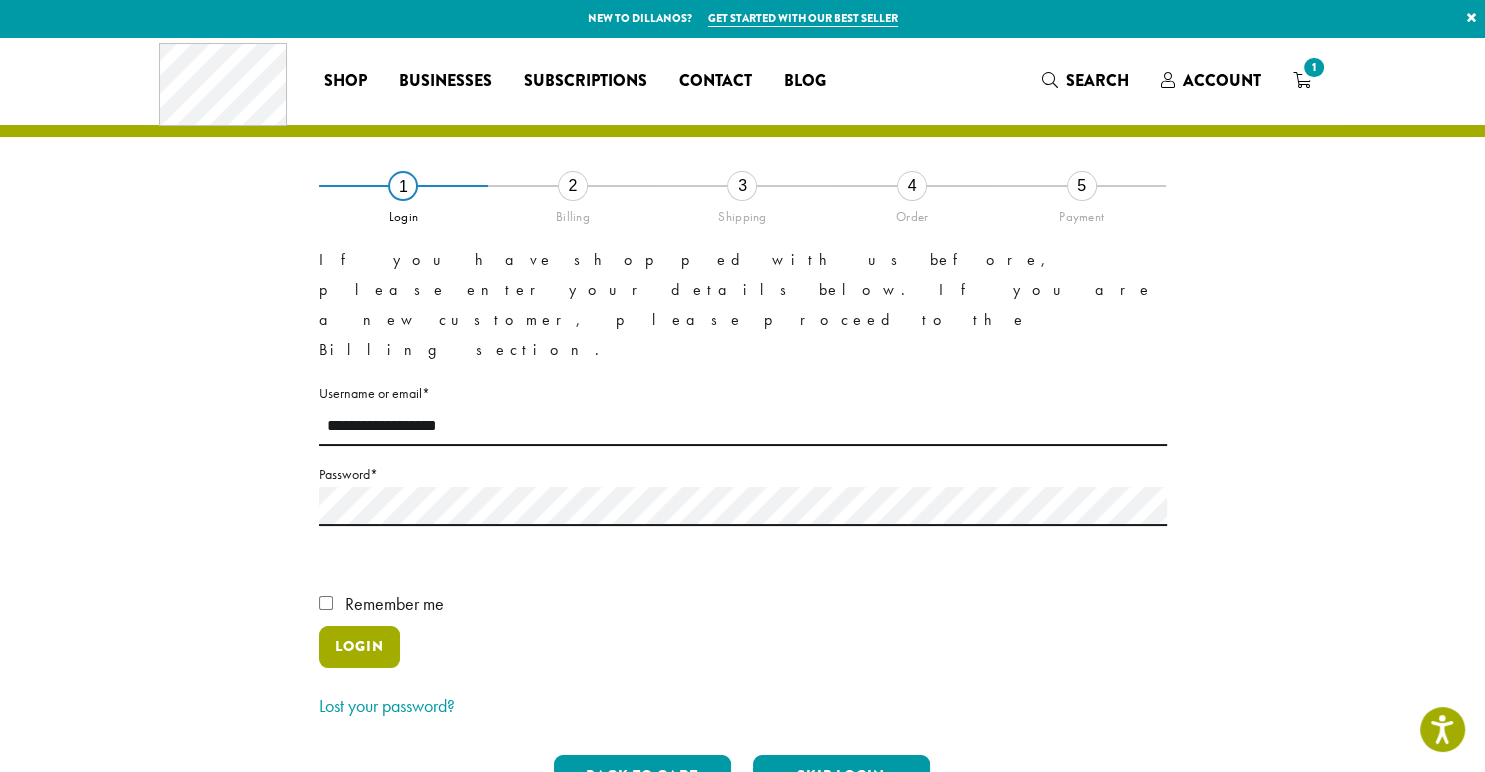 click on "Login" at bounding box center (359, 647) 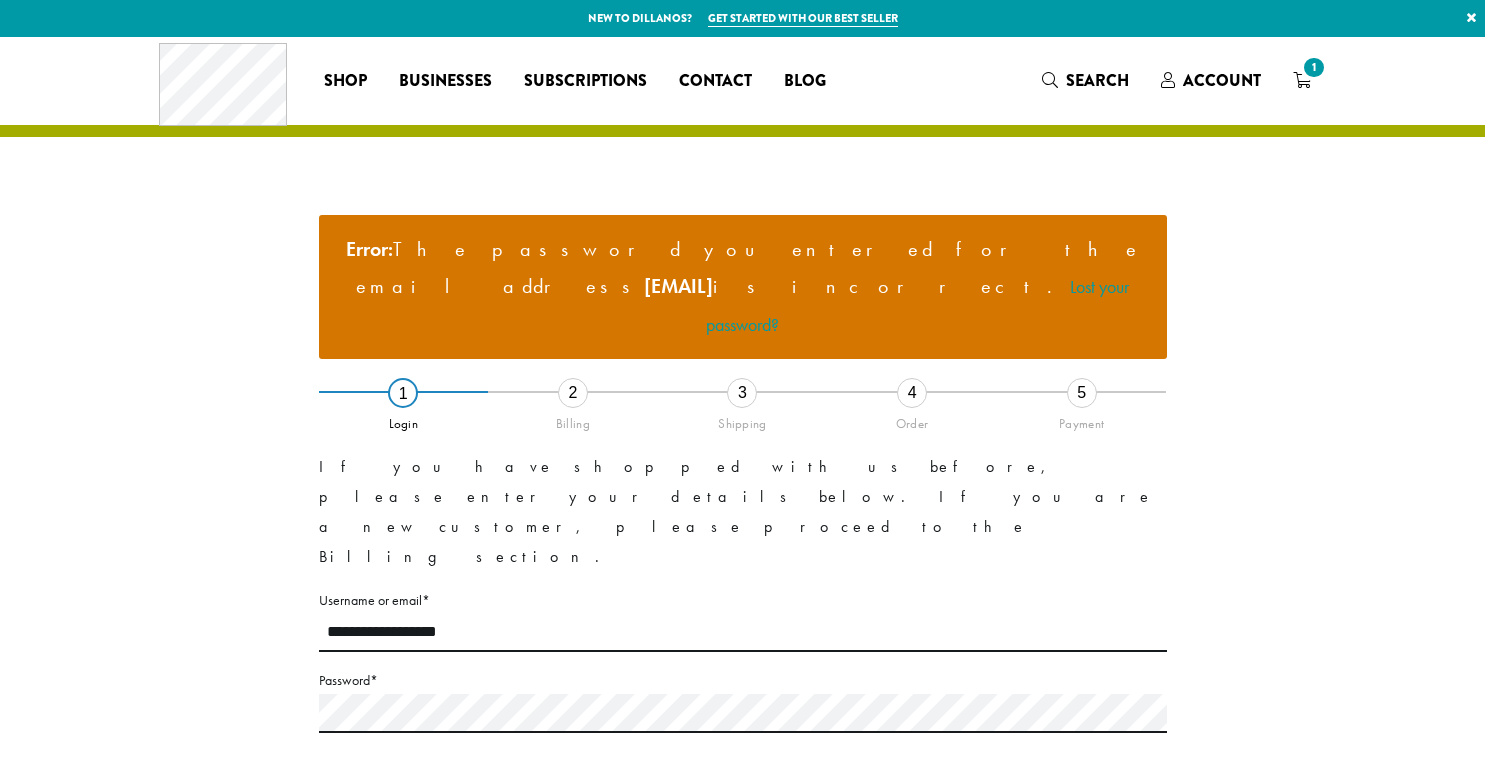 scroll, scrollTop: 0, scrollLeft: 0, axis: both 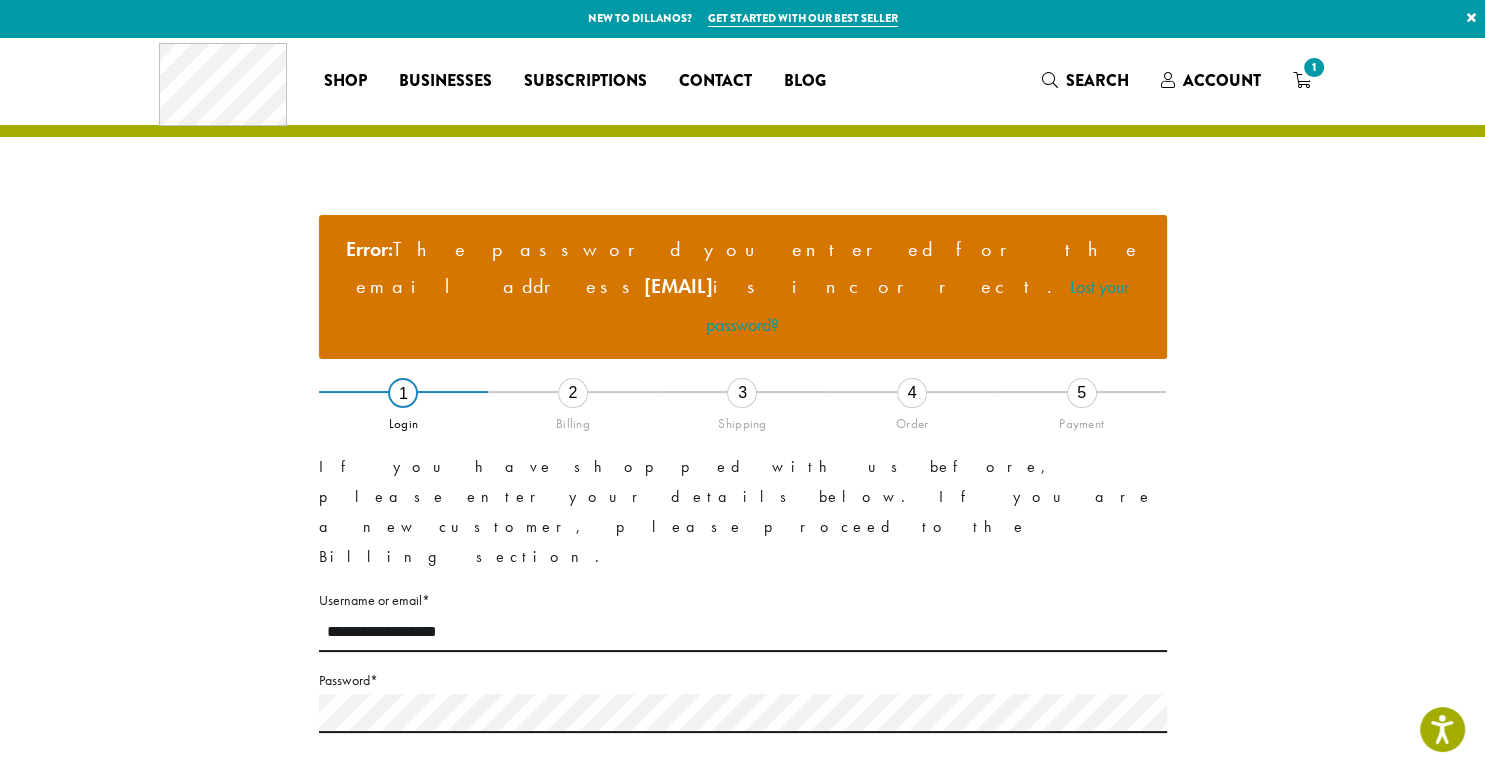 drag, startPoint x: 358, startPoint y: 722, endPoint x: 434, endPoint y: 708, distance: 77.27872 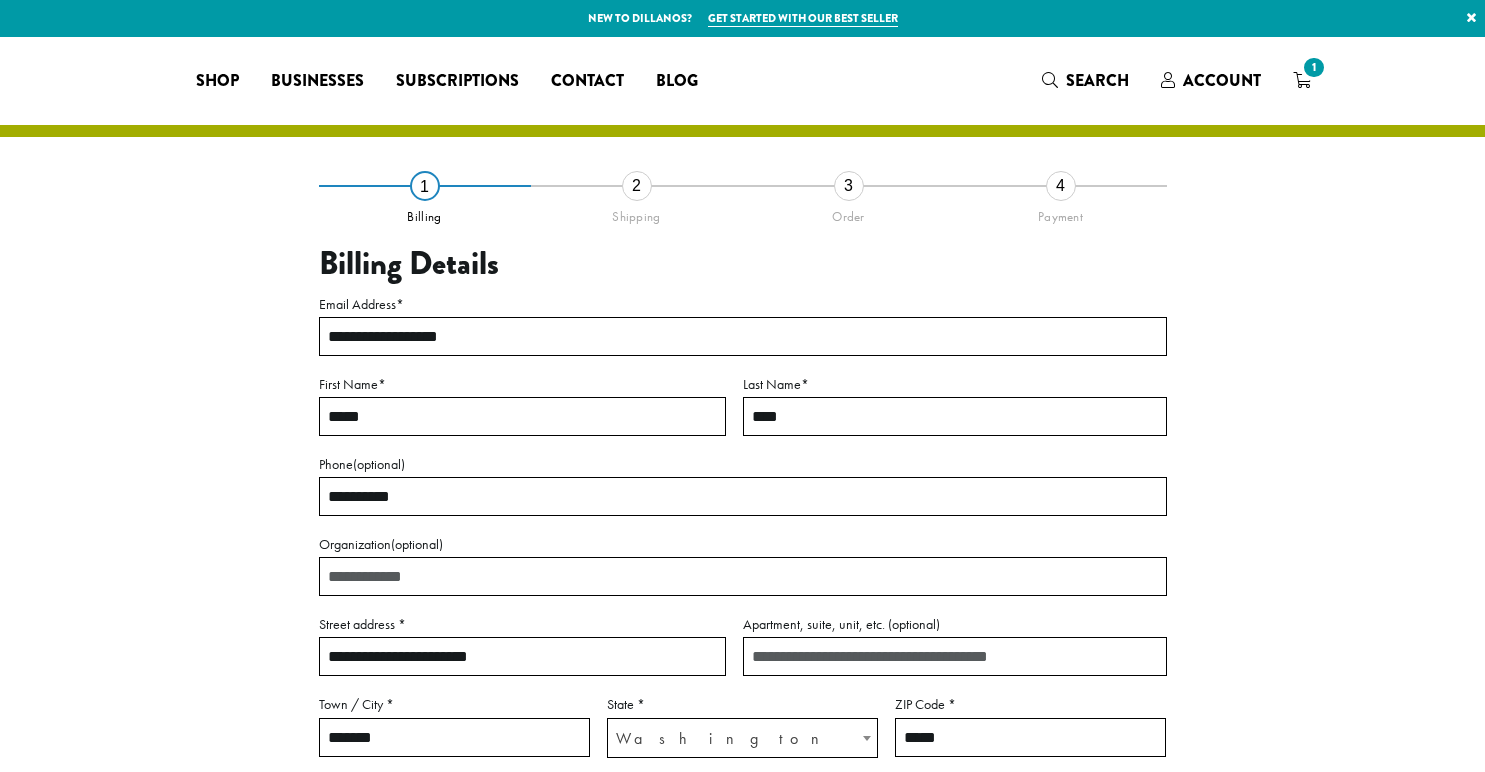 select on "**" 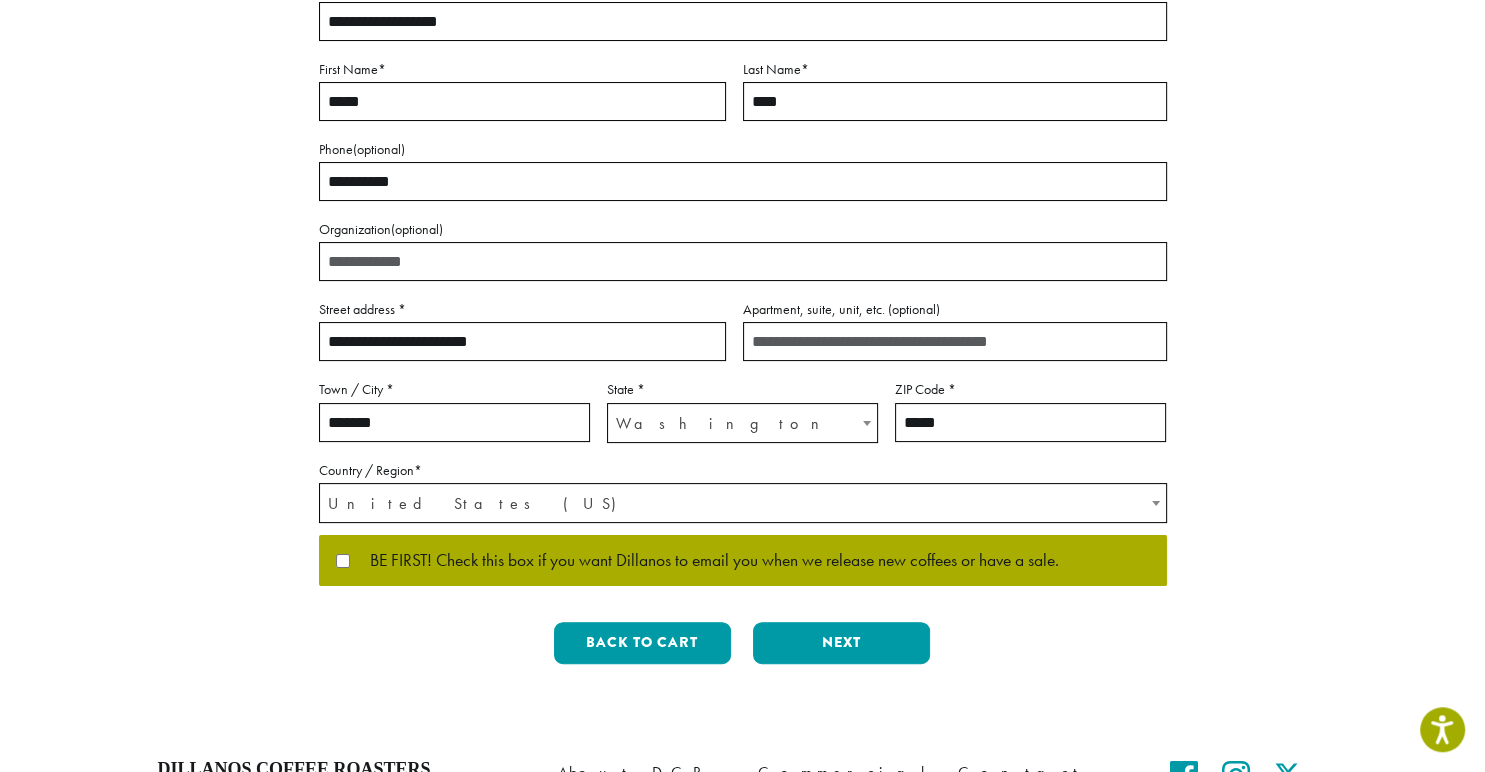 scroll, scrollTop: 316, scrollLeft: 0, axis: vertical 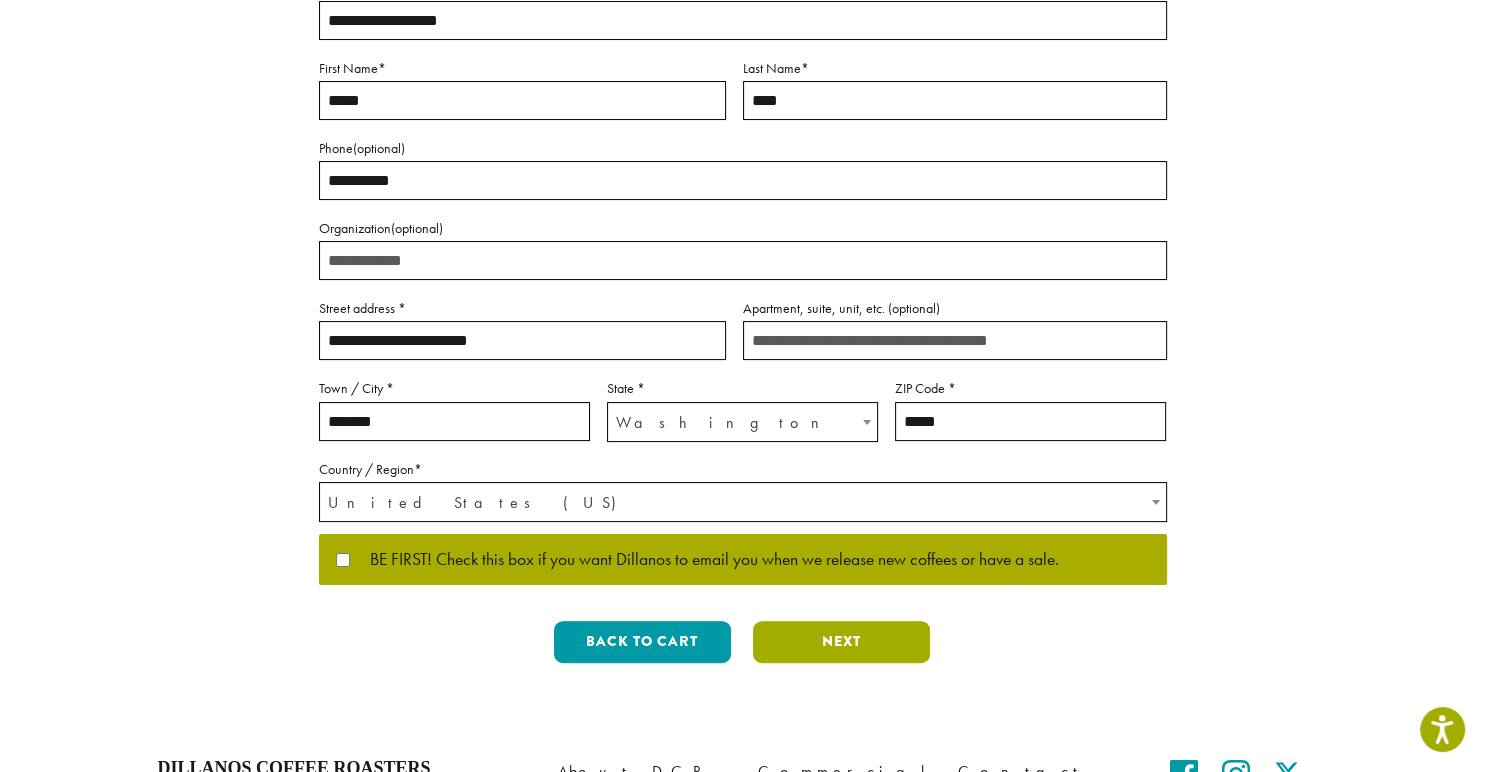 click on "Next" at bounding box center (841, 642) 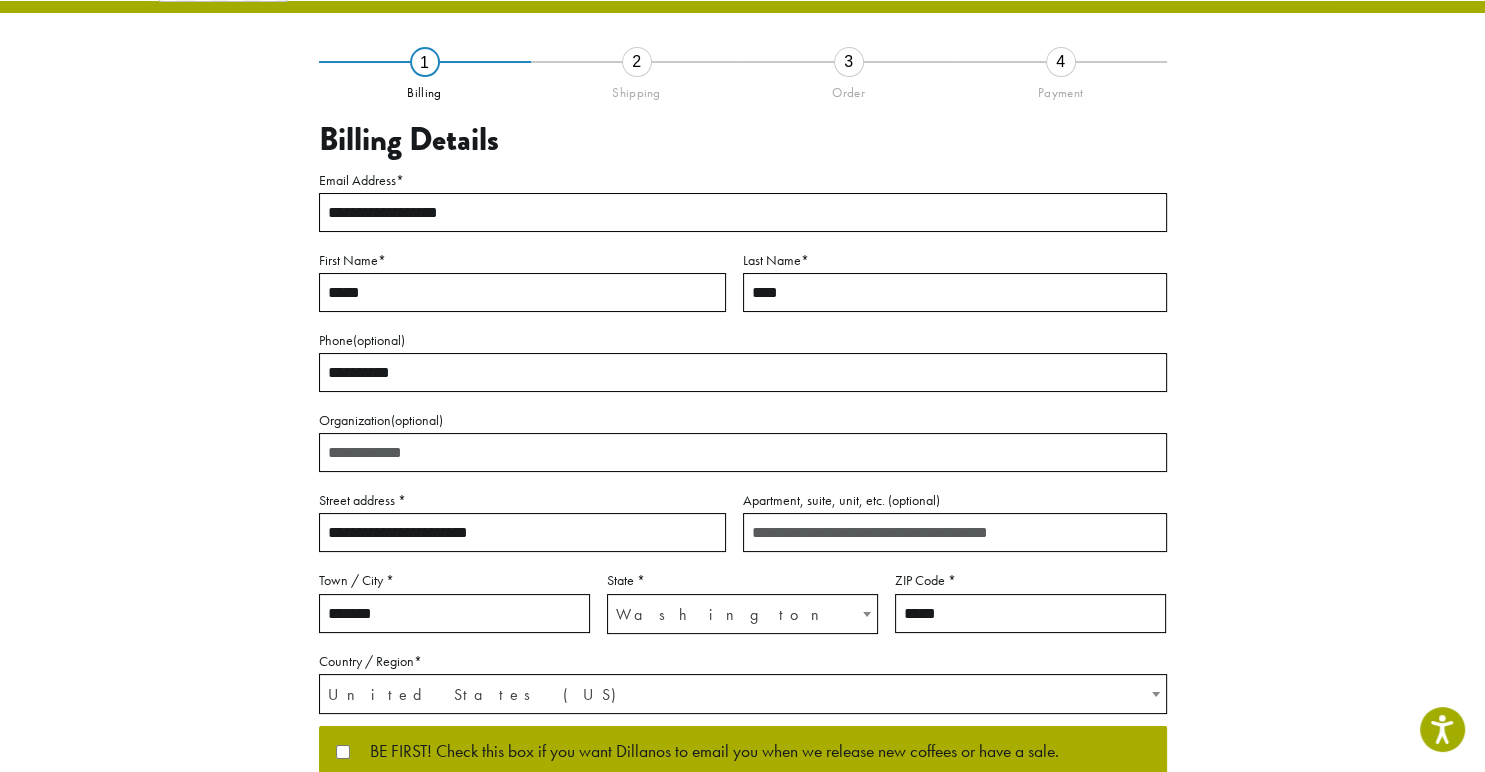 scroll, scrollTop: 70, scrollLeft: 0, axis: vertical 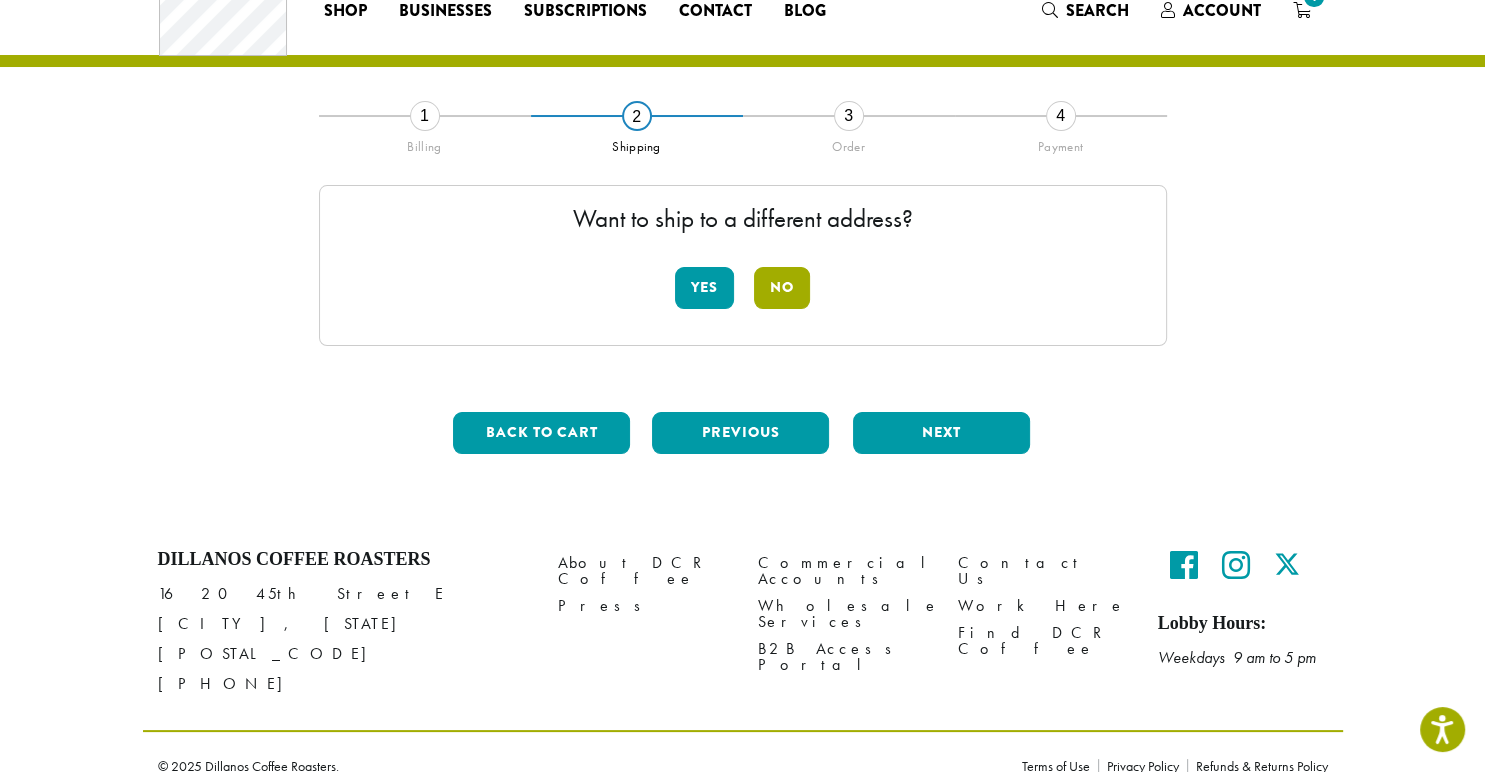 click on "No" at bounding box center (782, 288) 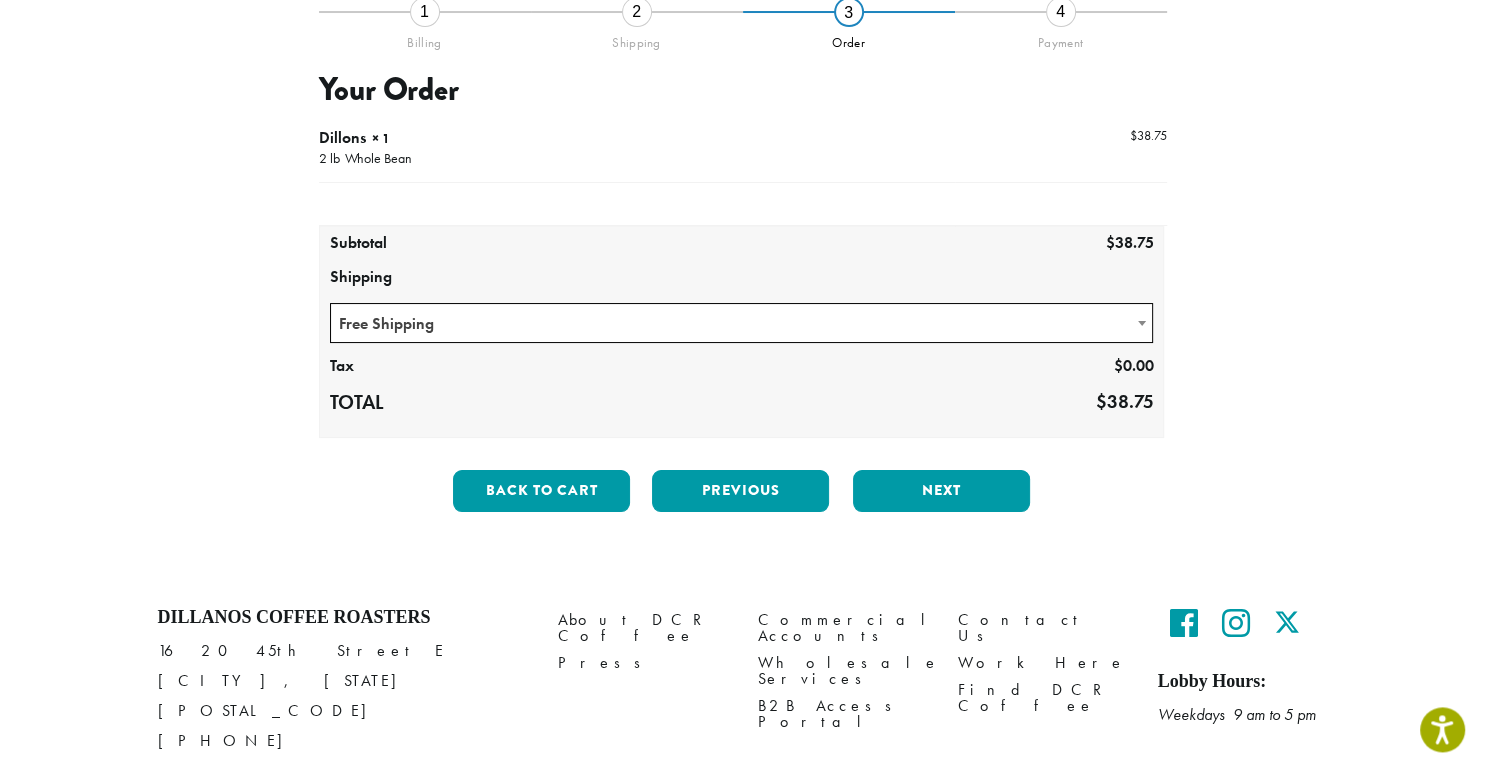 scroll, scrollTop: 176, scrollLeft: 0, axis: vertical 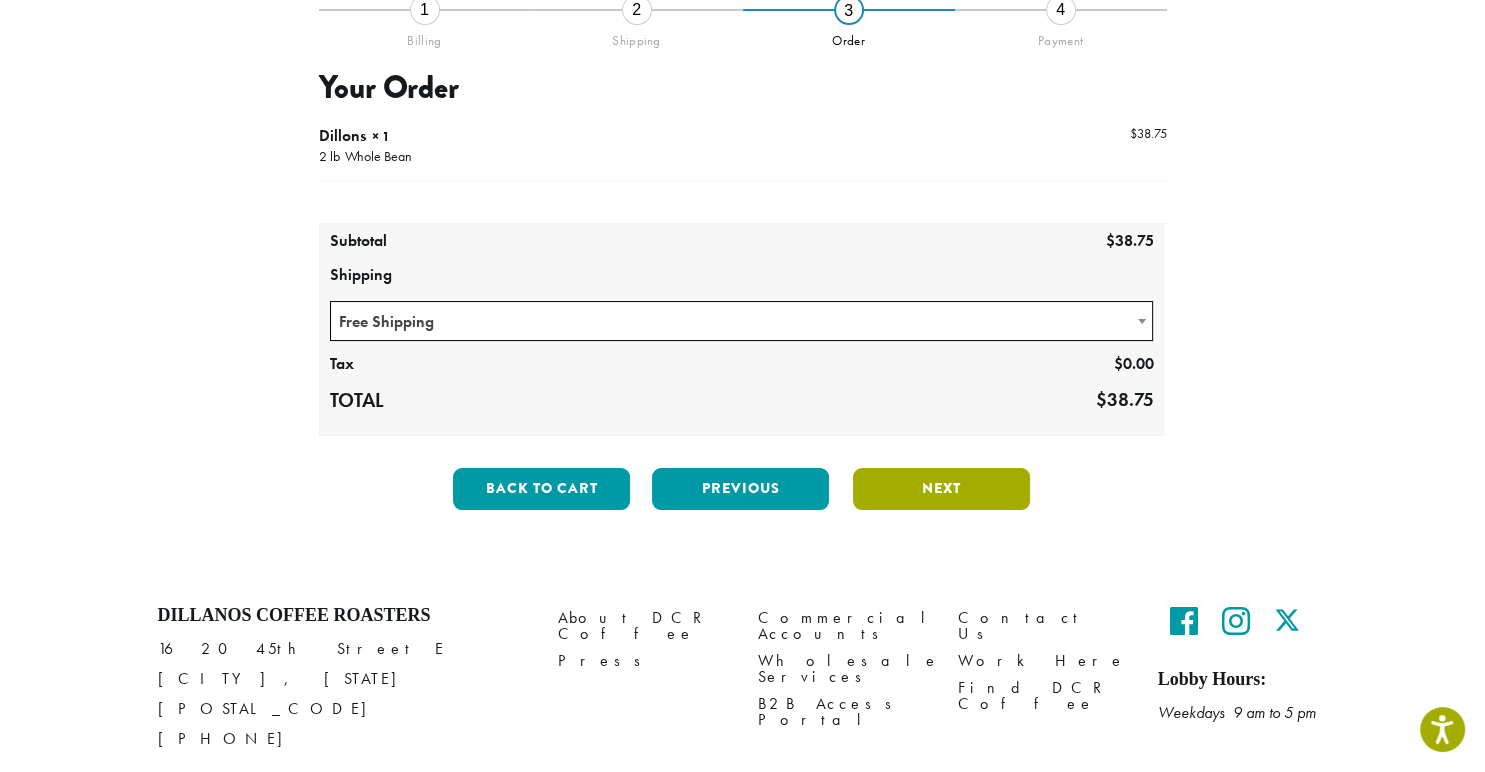 drag, startPoint x: 922, startPoint y: 484, endPoint x: 1209, endPoint y: 409, distance: 296.63782 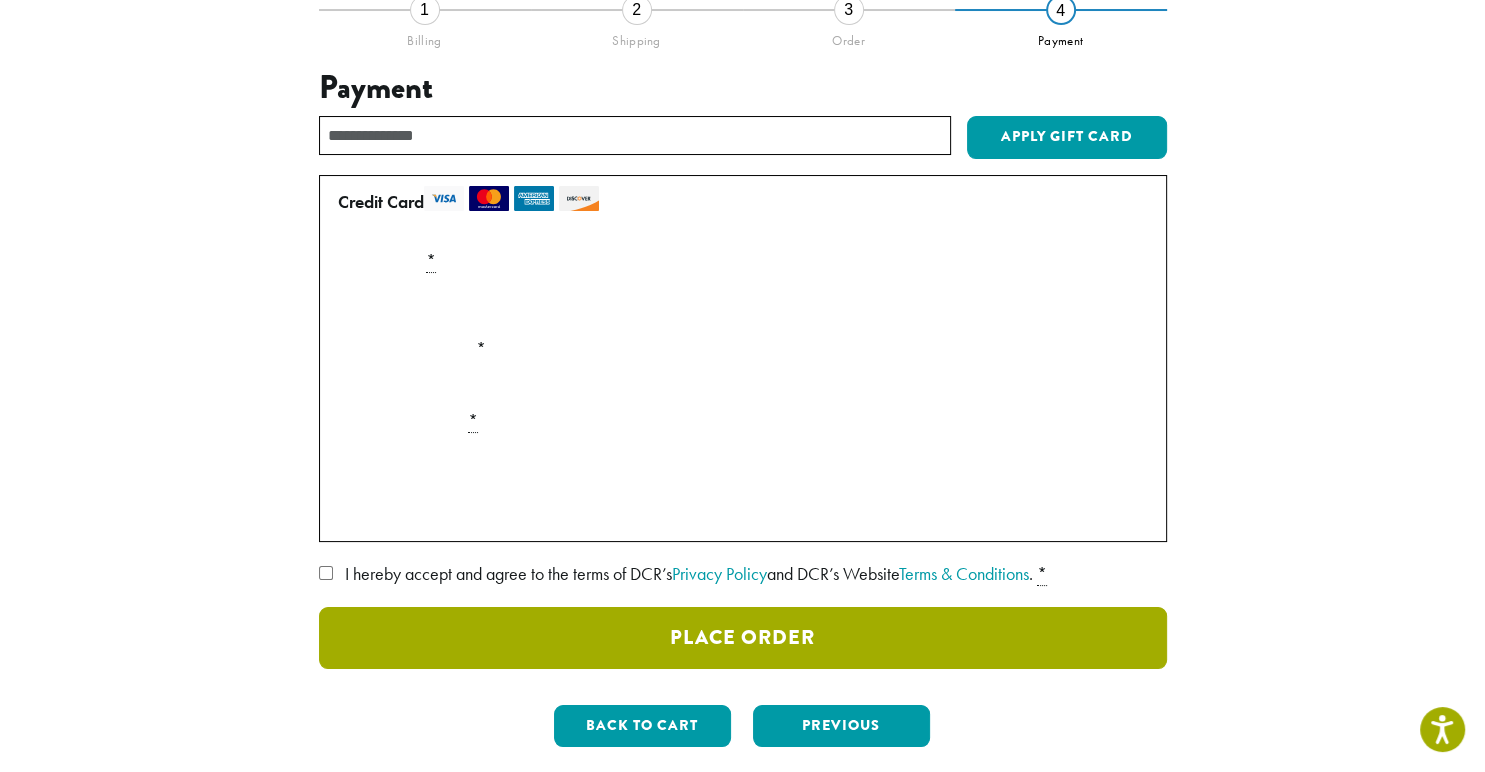 drag, startPoint x: 790, startPoint y: 636, endPoint x: 1295, endPoint y: 452, distance: 537.4765 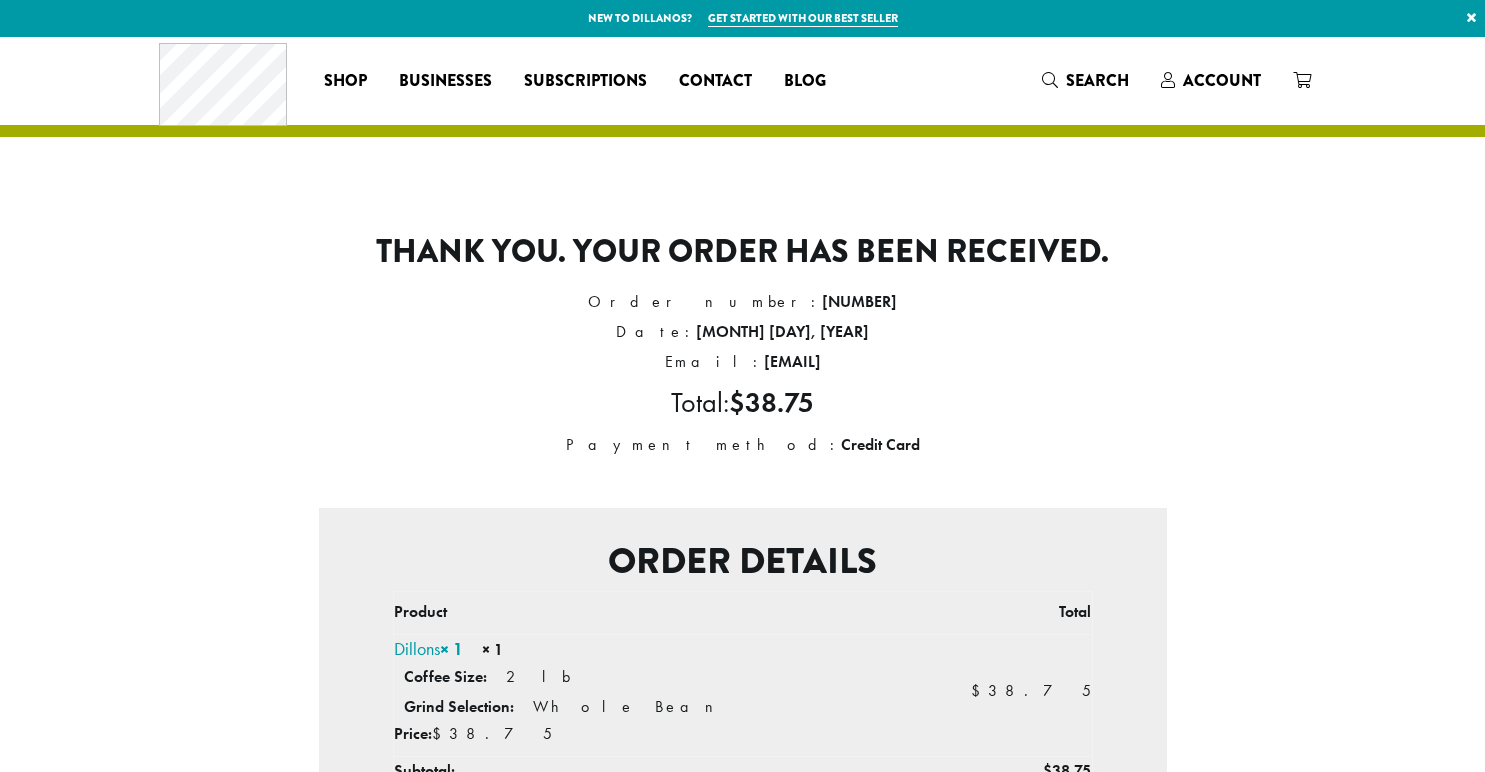 scroll, scrollTop: 0, scrollLeft: 0, axis: both 